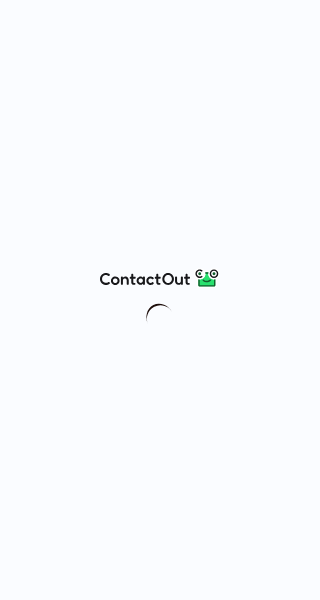 scroll, scrollTop: 0, scrollLeft: 0, axis: both 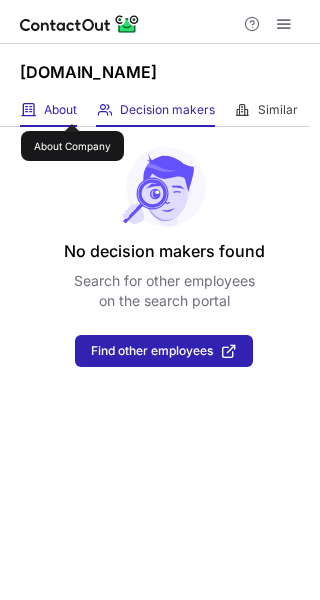 click on "About" at bounding box center (60, 110) 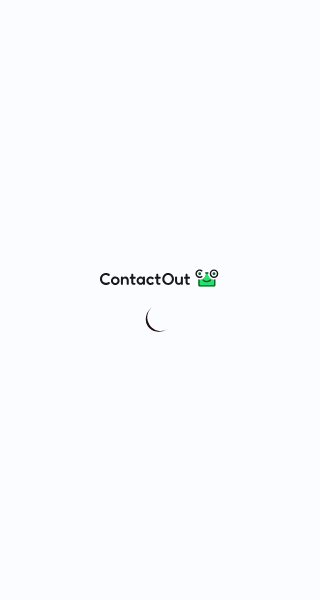scroll, scrollTop: 0, scrollLeft: 0, axis: both 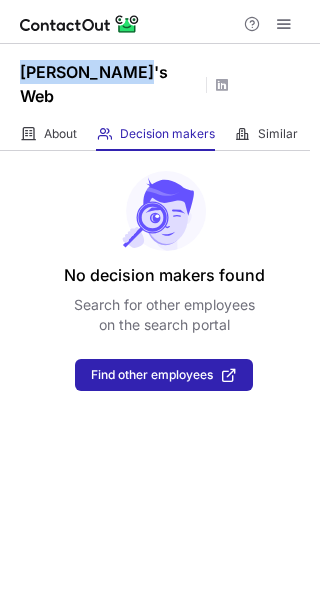 drag, startPoint x: 18, startPoint y: 71, endPoint x: 141, endPoint y: 76, distance: 123.101585 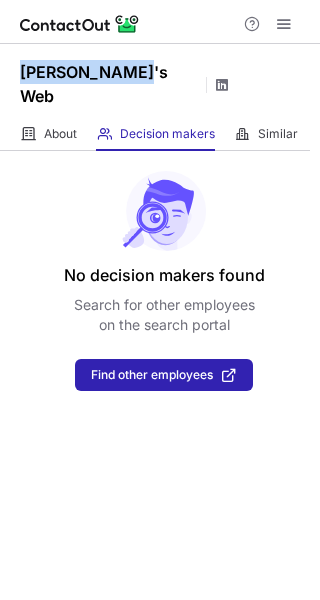 click at bounding box center (222, 85) 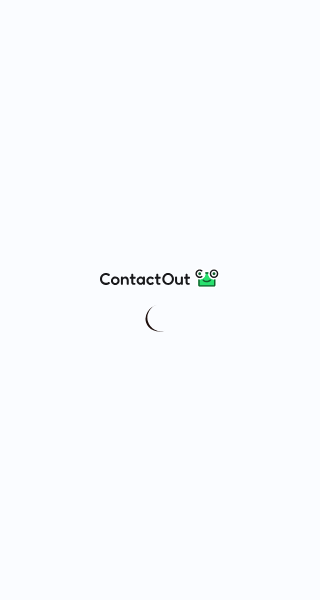 scroll, scrollTop: 0, scrollLeft: 0, axis: both 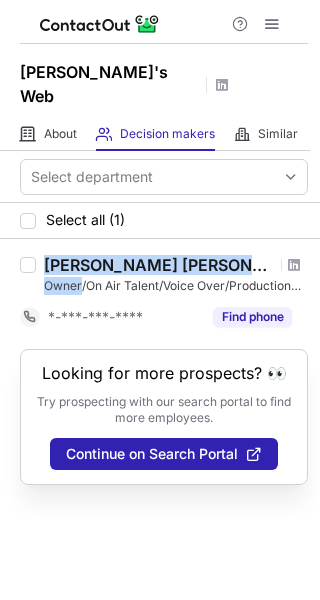 drag, startPoint x: 48, startPoint y: 237, endPoint x: 83, endPoint y: 264, distance: 44.20407 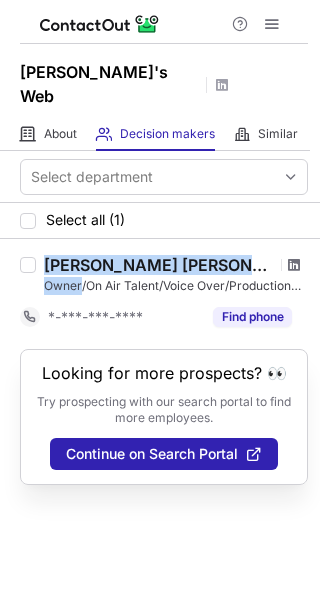 click at bounding box center [294, 265] 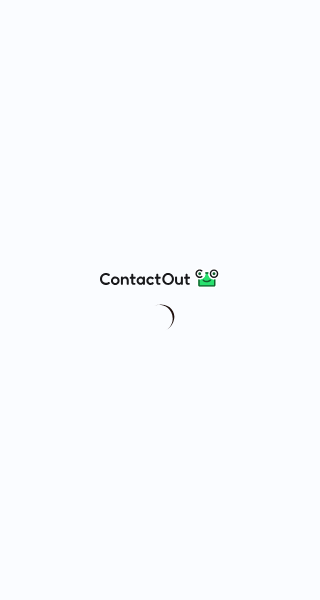 scroll, scrollTop: 0, scrollLeft: 0, axis: both 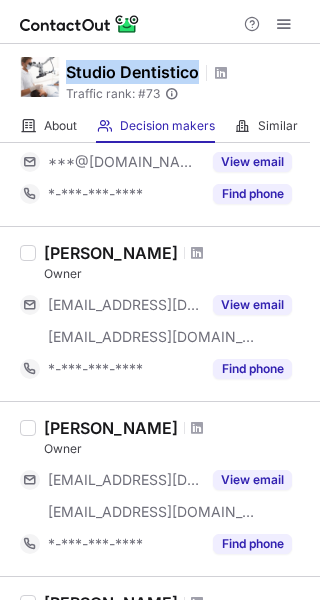 drag, startPoint x: 66, startPoint y: 65, endPoint x: 197, endPoint y: 68, distance: 131.03435 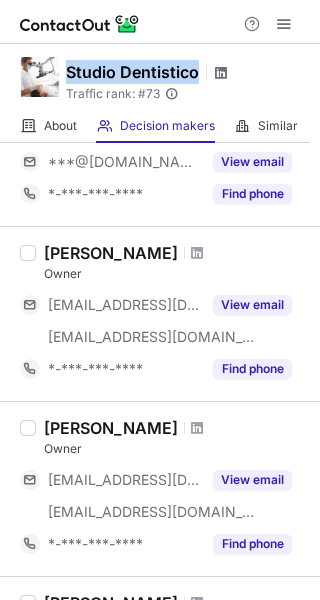 click at bounding box center (221, 73) 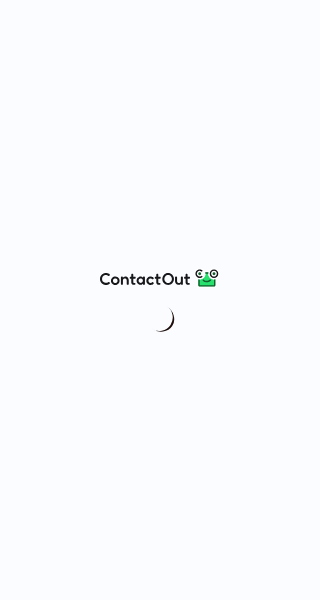 scroll, scrollTop: 0, scrollLeft: 0, axis: both 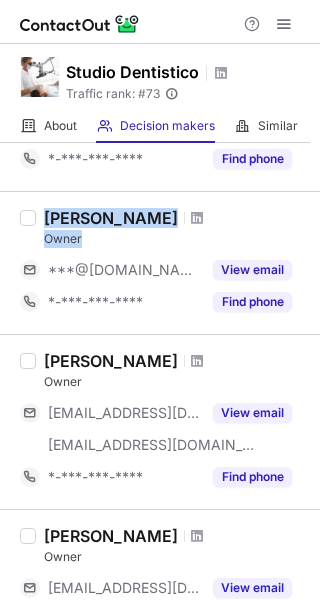 drag, startPoint x: 46, startPoint y: 215, endPoint x: 108, endPoint y: 234, distance: 64.84597 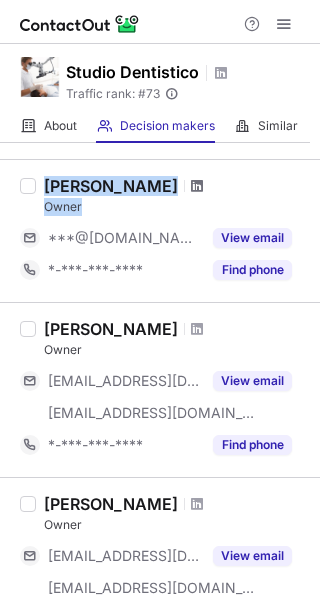 click at bounding box center [197, 186] 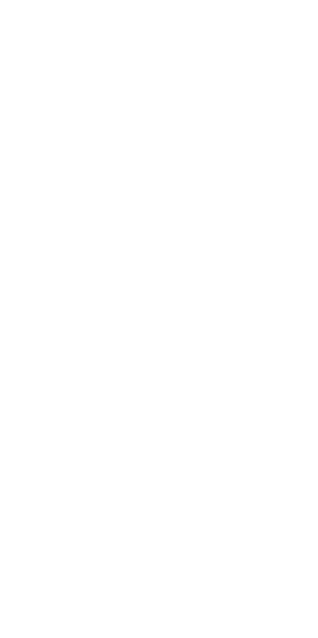 scroll, scrollTop: 0, scrollLeft: 0, axis: both 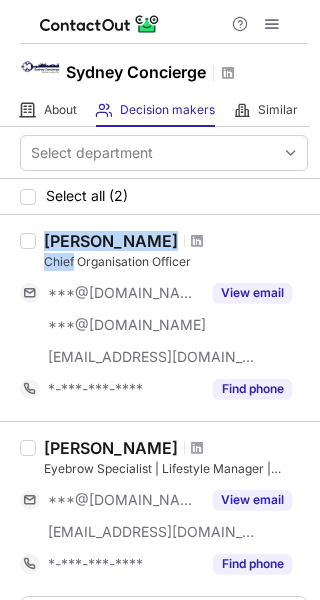 drag, startPoint x: 45, startPoint y: 242, endPoint x: 74, endPoint y: 264, distance: 36.40055 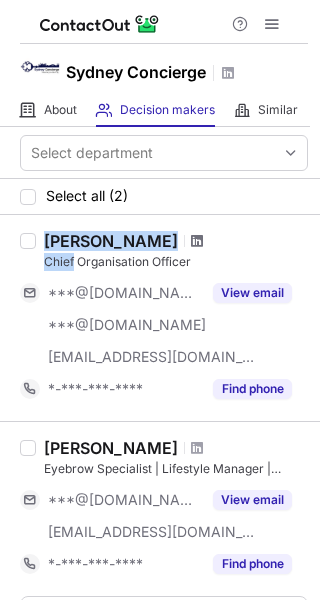 click at bounding box center (197, 241) 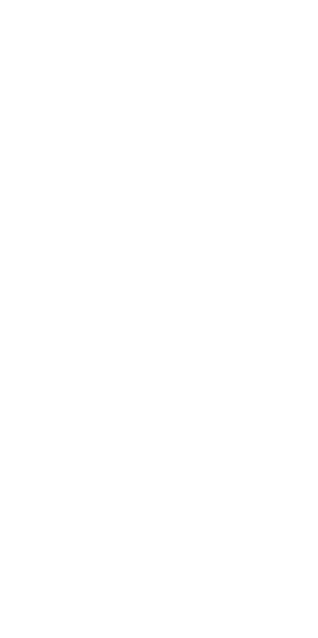 scroll, scrollTop: 0, scrollLeft: 0, axis: both 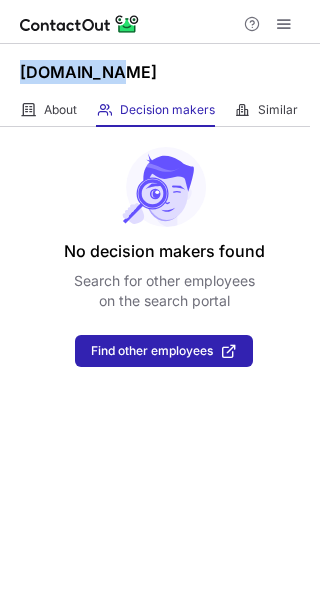 drag, startPoint x: 17, startPoint y: 70, endPoint x: 95, endPoint y: 87, distance: 79.83107 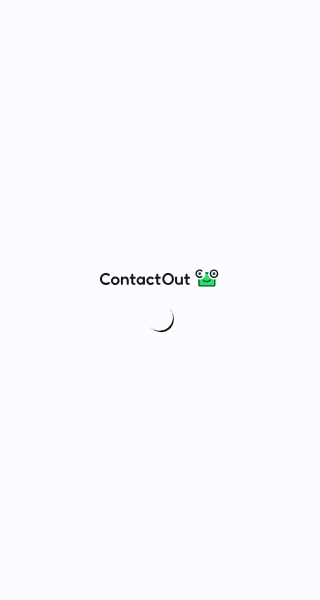 scroll, scrollTop: 0, scrollLeft: 0, axis: both 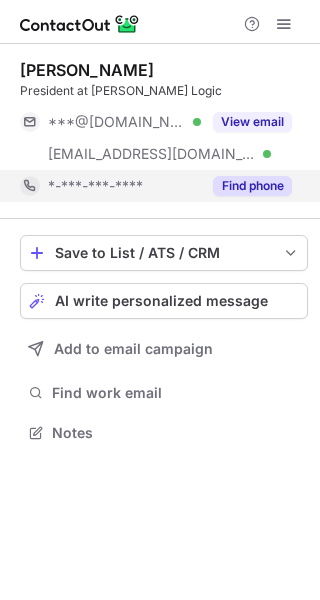 click on "Find phone" at bounding box center (252, 186) 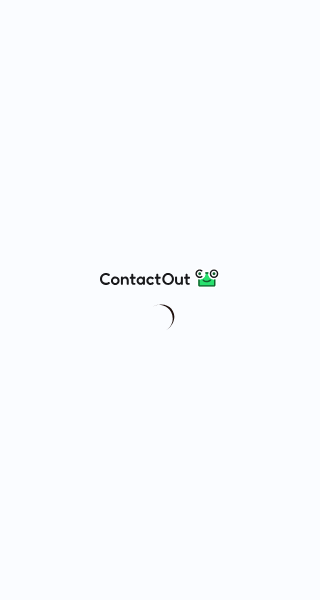 scroll, scrollTop: 0, scrollLeft: 0, axis: both 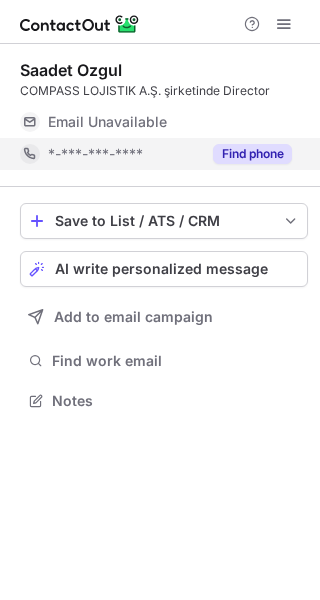 click on "Find phone" at bounding box center [252, 154] 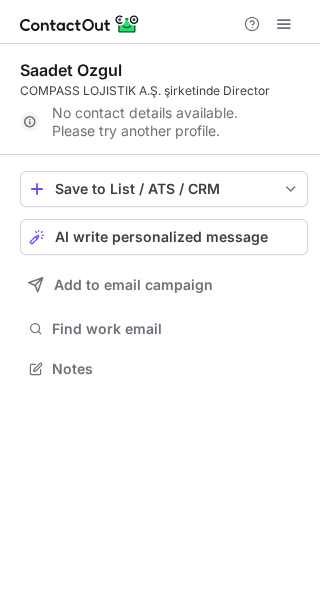 scroll, scrollTop: 355, scrollLeft: 320, axis: both 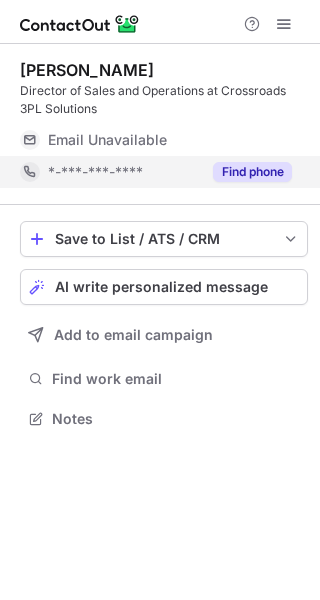 click on "Find phone" at bounding box center (252, 172) 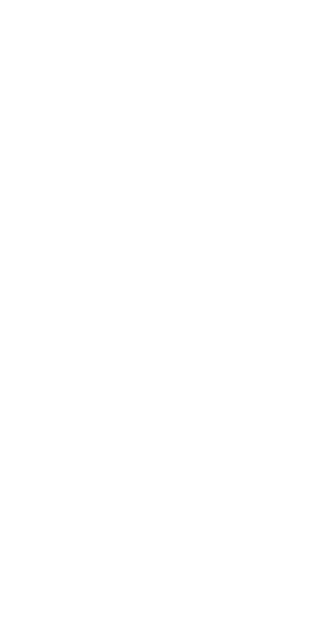scroll, scrollTop: 0, scrollLeft: 0, axis: both 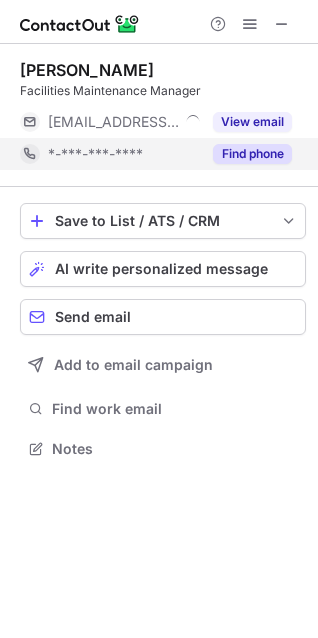 click on "Find phone" at bounding box center (252, 154) 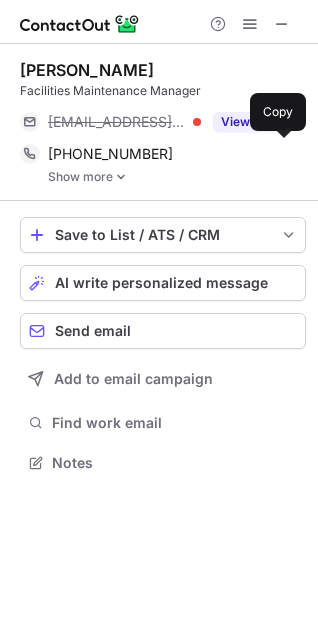 scroll, scrollTop: 10, scrollLeft: 10, axis: both 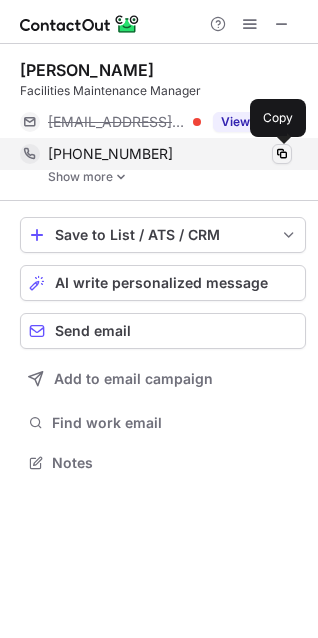click at bounding box center (282, 154) 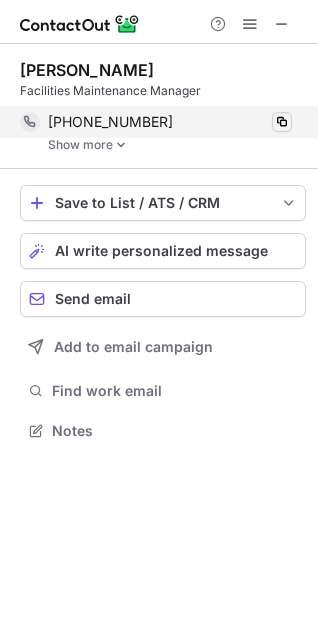 scroll, scrollTop: 417, scrollLeft: 318, axis: both 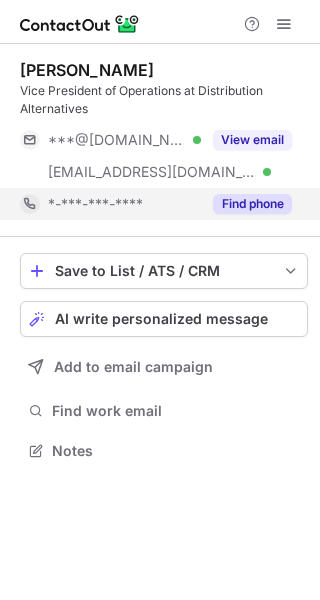click on "Find phone" at bounding box center (252, 204) 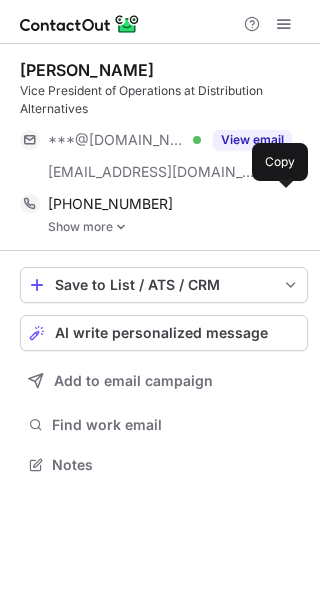 scroll, scrollTop: 10, scrollLeft: 10, axis: both 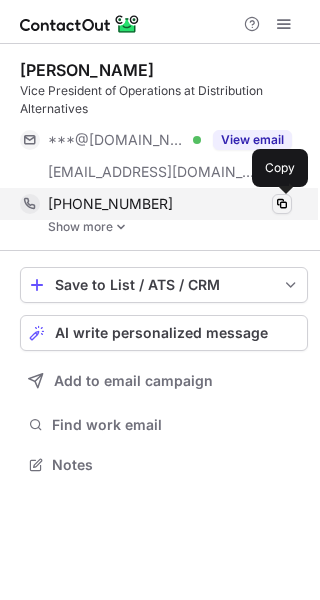 click at bounding box center (282, 204) 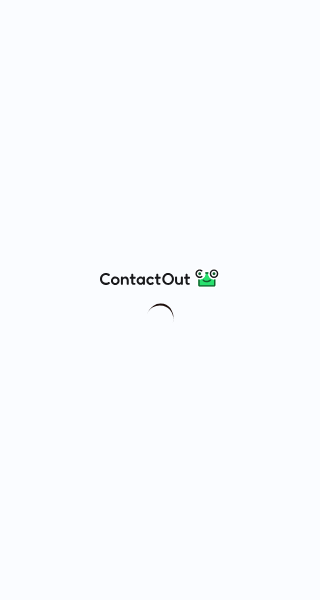 scroll, scrollTop: 0, scrollLeft: 0, axis: both 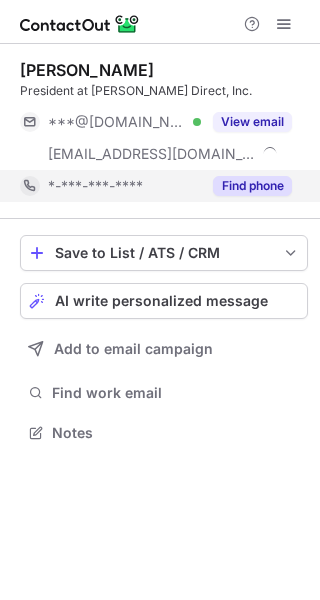 click on "Find phone" at bounding box center [252, 186] 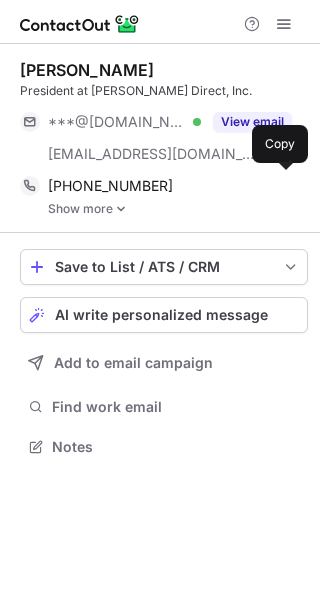 scroll, scrollTop: 10, scrollLeft: 10, axis: both 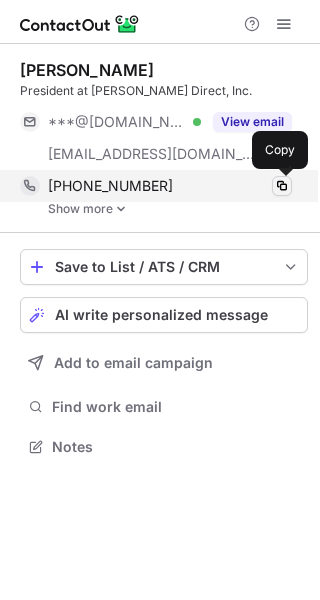 click at bounding box center [282, 186] 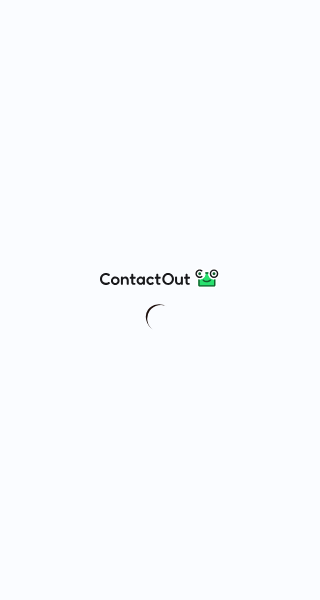 scroll, scrollTop: 0, scrollLeft: 0, axis: both 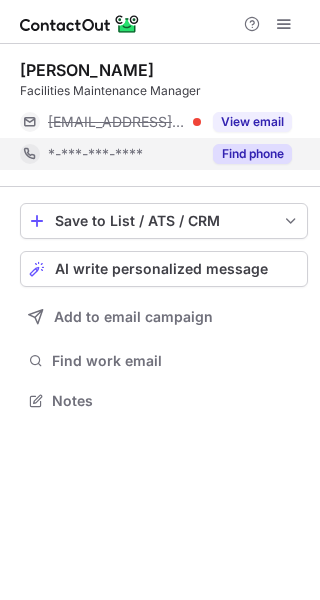 click on "Find phone" at bounding box center (252, 154) 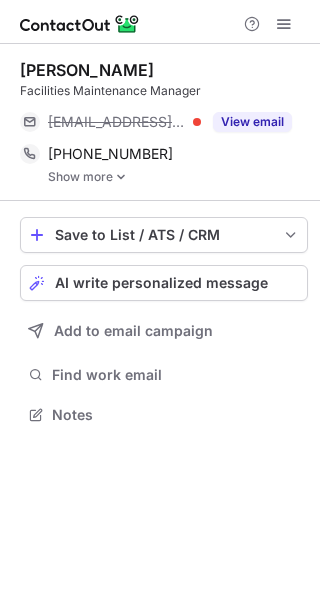 scroll, scrollTop: 10, scrollLeft: 10, axis: both 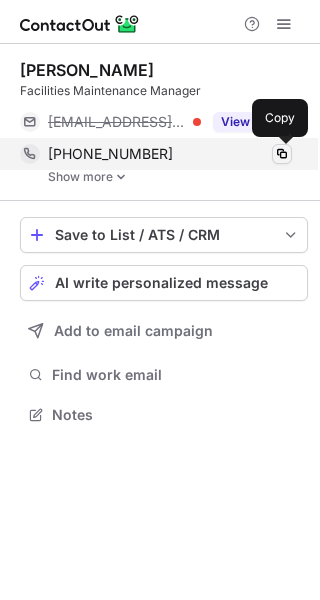 click at bounding box center (282, 154) 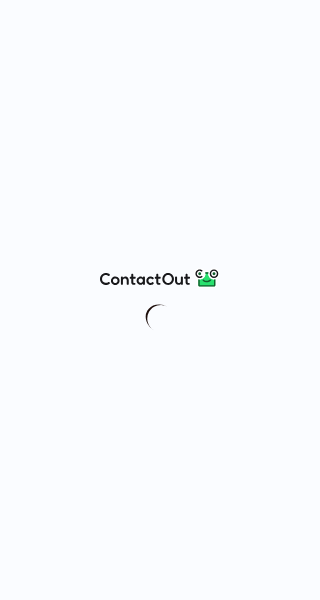 scroll, scrollTop: 0, scrollLeft: 0, axis: both 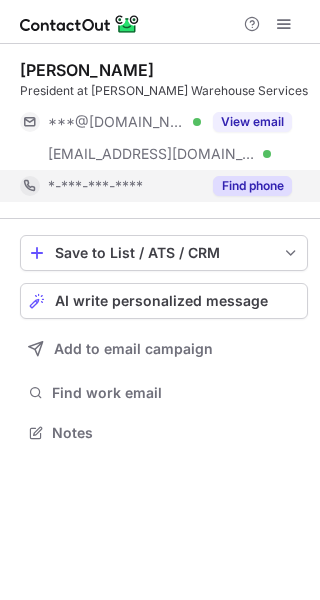 click on "Find phone" at bounding box center (252, 186) 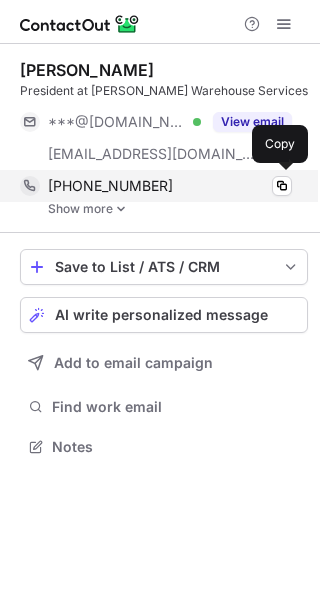 scroll, scrollTop: 10, scrollLeft: 10, axis: both 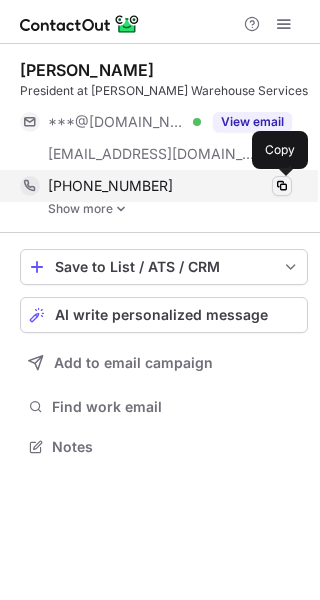 click at bounding box center [282, 186] 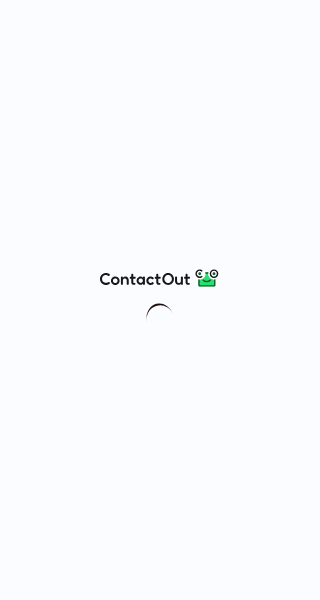 scroll, scrollTop: 0, scrollLeft: 0, axis: both 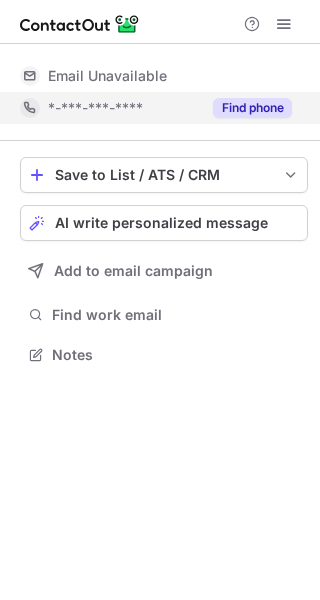 click on "Find phone" at bounding box center [252, 108] 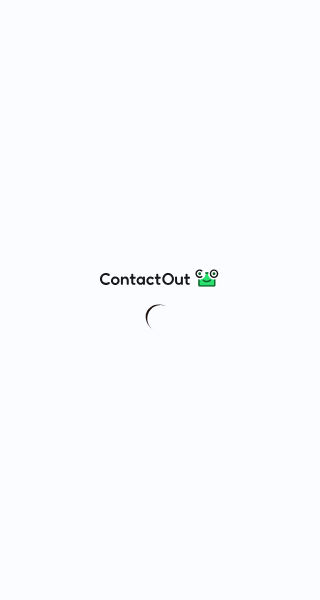 scroll, scrollTop: 0, scrollLeft: 0, axis: both 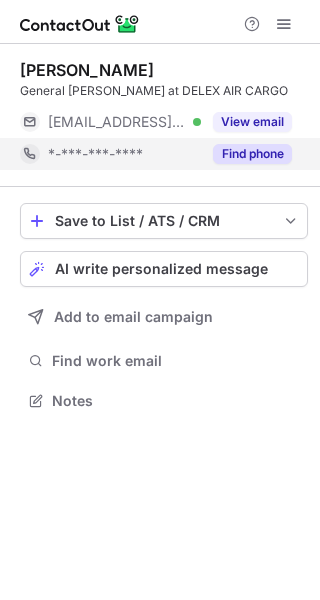 click on "Find phone" at bounding box center [252, 154] 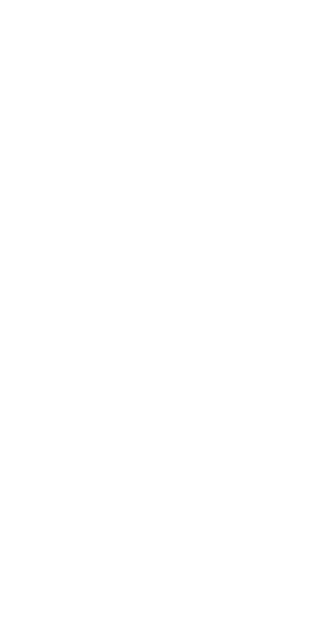 scroll, scrollTop: 0, scrollLeft: 0, axis: both 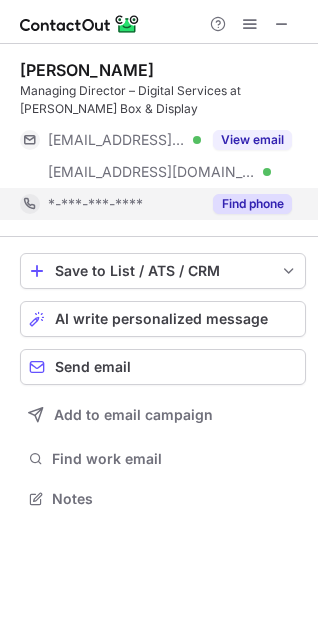 click on "Find phone" at bounding box center [252, 204] 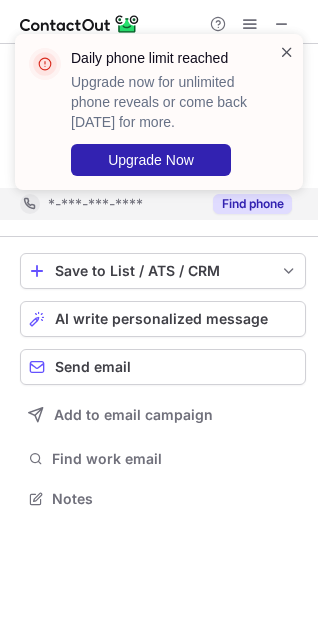 click at bounding box center [287, 52] 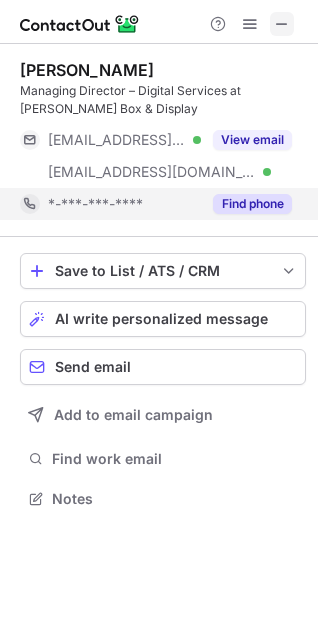 click at bounding box center (282, 24) 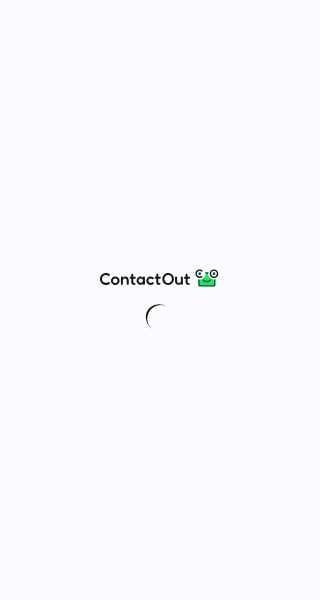 scroll, scrollTop: 0, scrollLeft: 0, axis: both 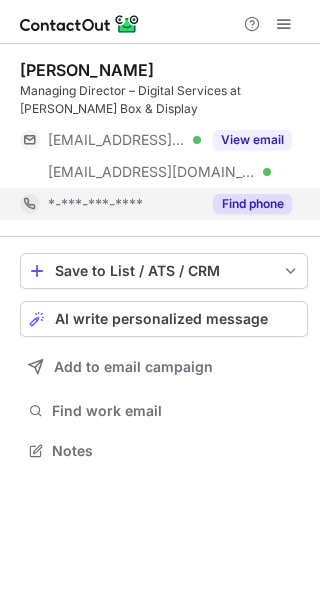 click on "Find phone" at bounding box center [252, 204] 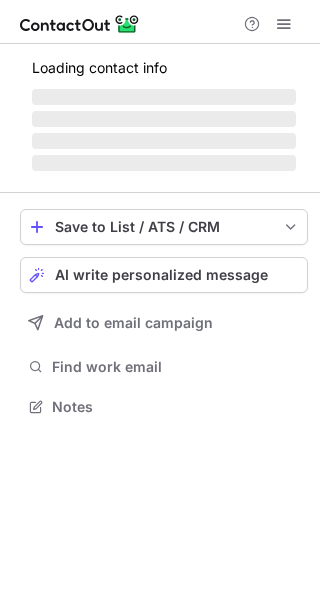 scroll, scrollTop: 0, scrollLeft: 0, axis: both 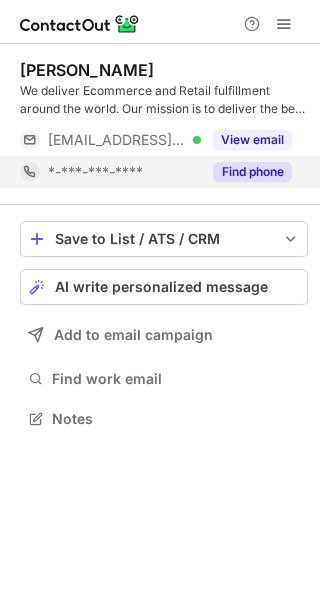 click on "Find phone" at bounding box center (252, 172) 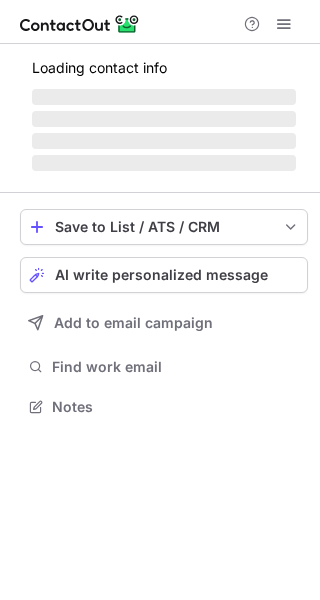 scroll, scrollTop: 0, scrollLeft: 0, axis: both 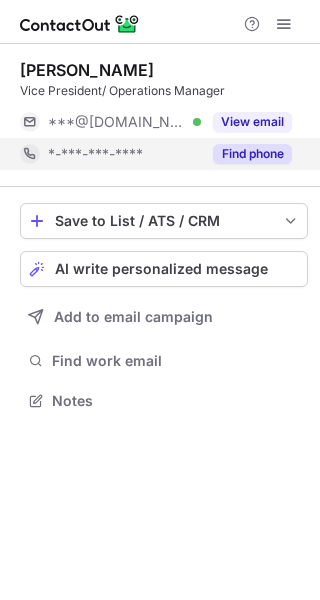 click on "Find phone" at bounding box center (252, 154) 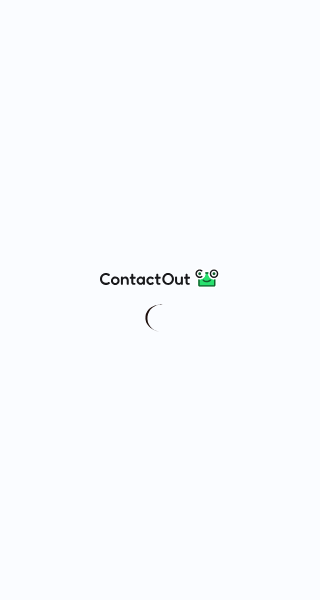 scroll, scrollTop: 0, scrollLeft: 0, axis: both 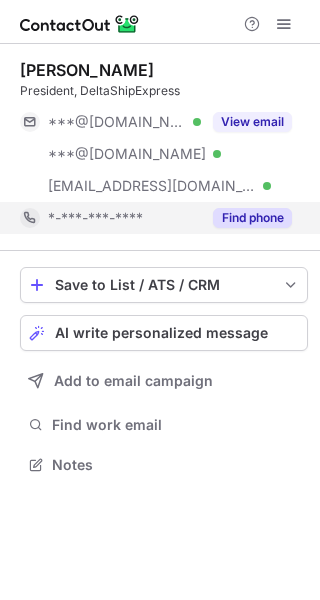 click on "Find phone" at bounding box center (252, 218) 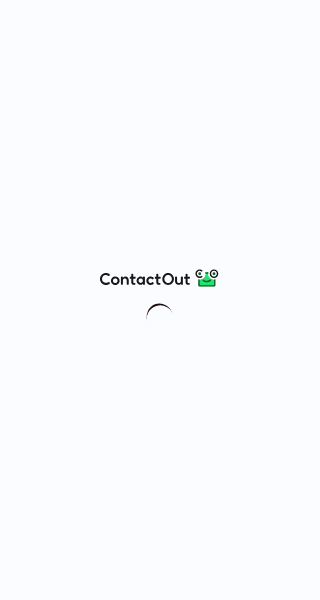 scroll, scrollTop: 0, scrollLeft: 0, axis: both 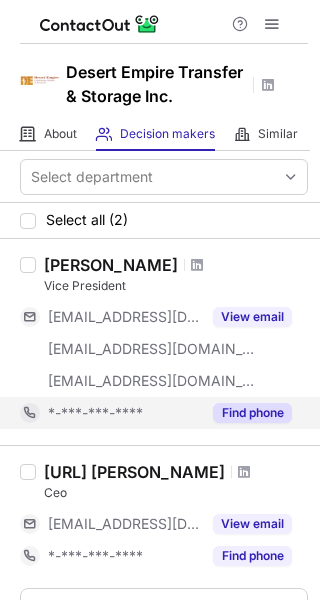 click on "Find phone" at bounding box center [246, 413] 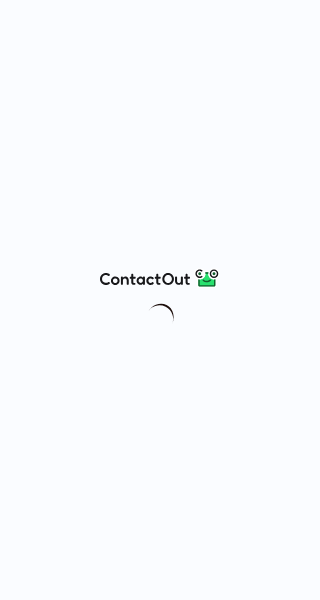 scroll, scrollTop: 0, scrollLeft: 0, axis: both 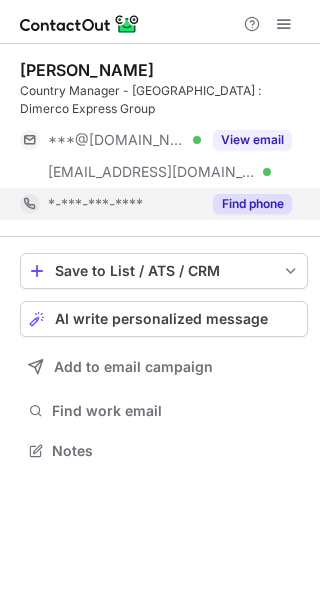 click on "Find phone" at bounding box center (252, 204) 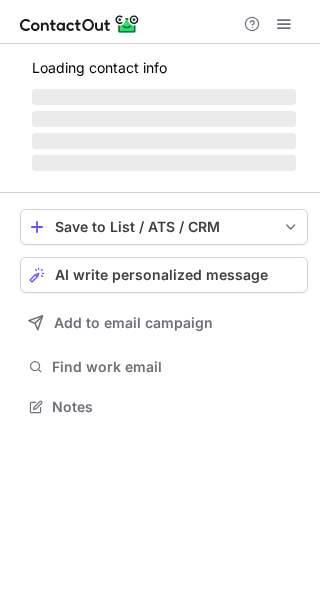 scroll, scrollTop: 0, scrollLeft: 0, axis: both 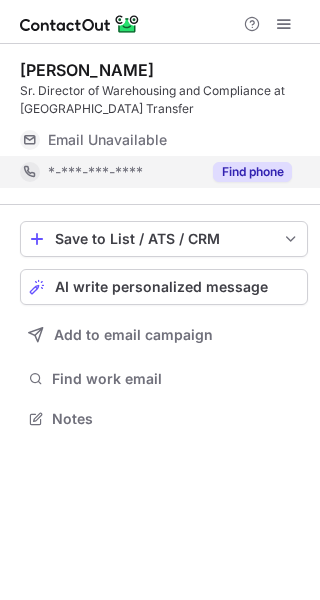 click on "Find phone" at bounding box center [252, 172] 